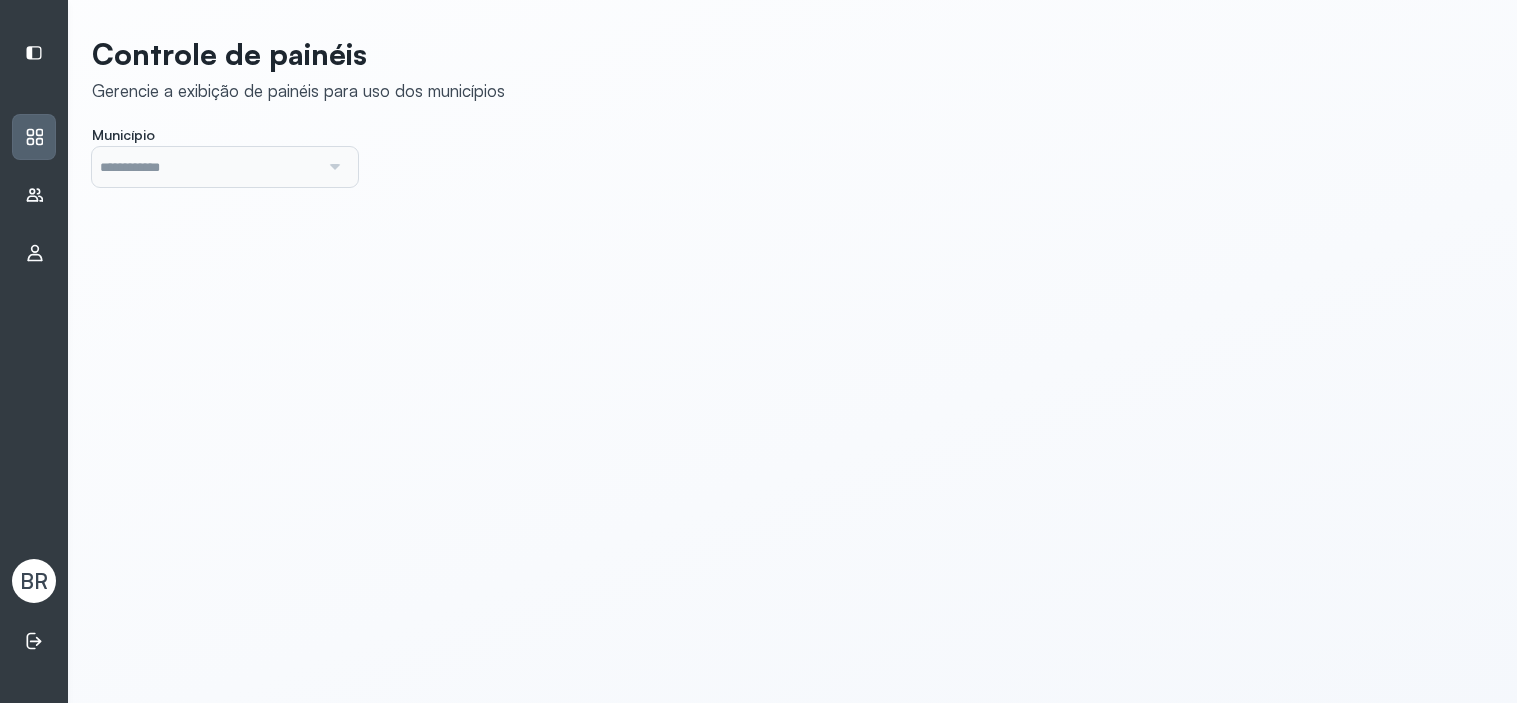 scroll, scrollTop: 0, scrollLeft: 0, axis: both 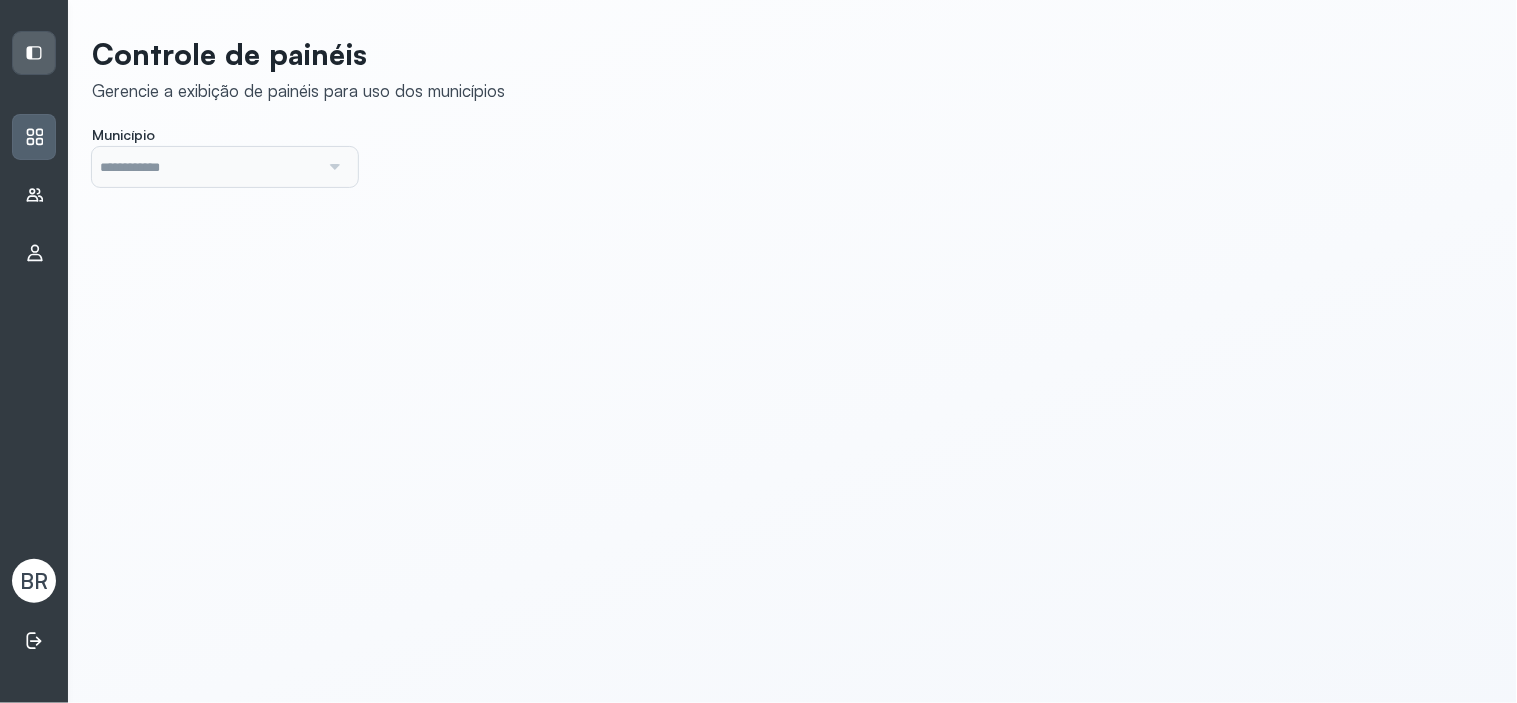 click 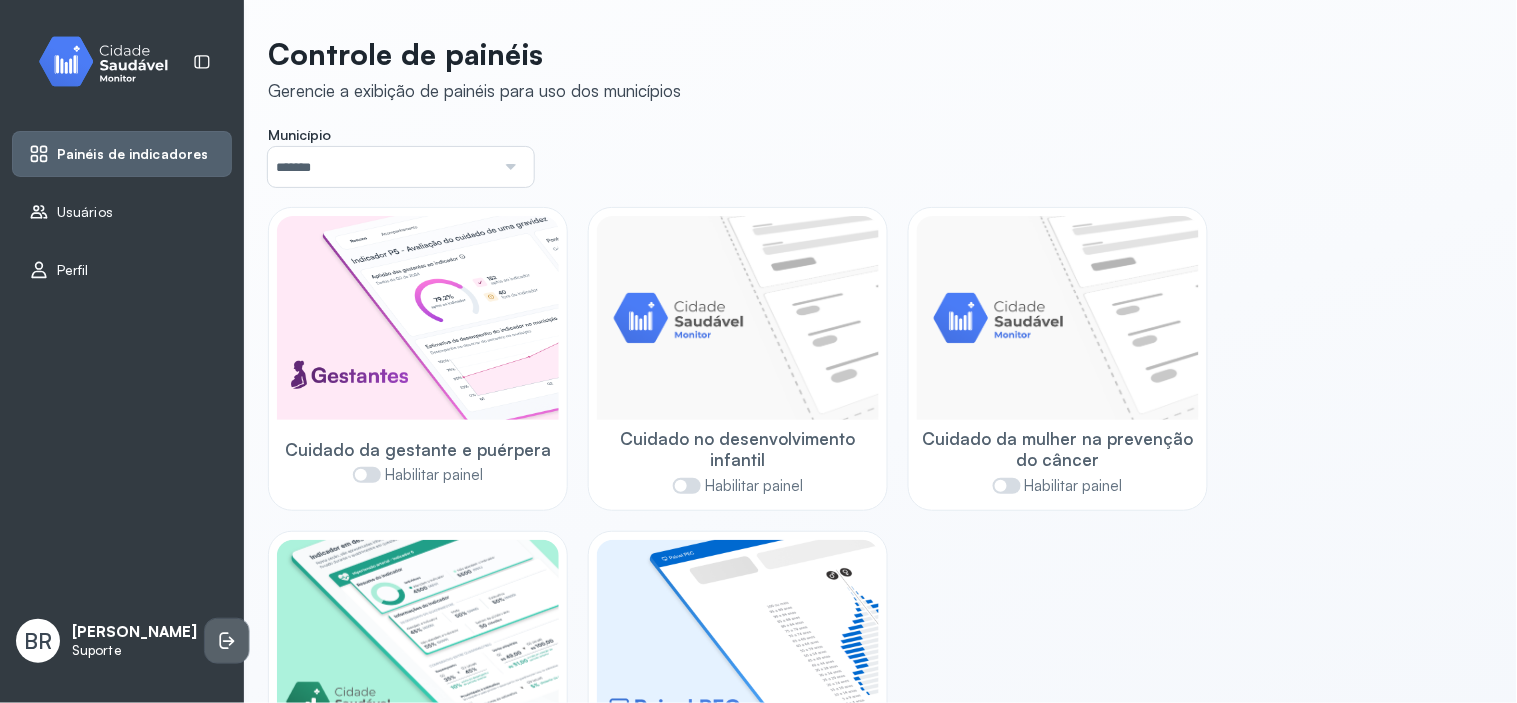 click 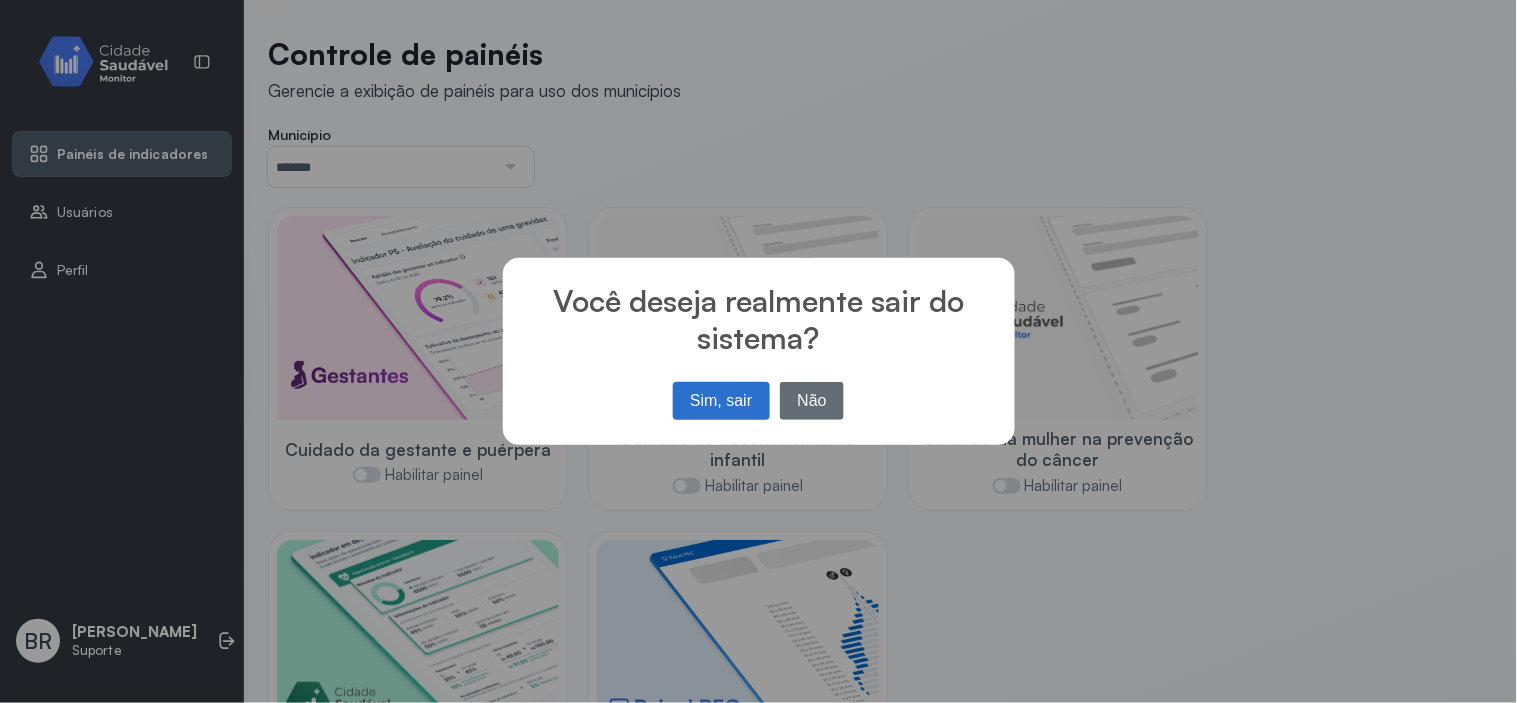 click on "Não" at bounding box center (812, 401) 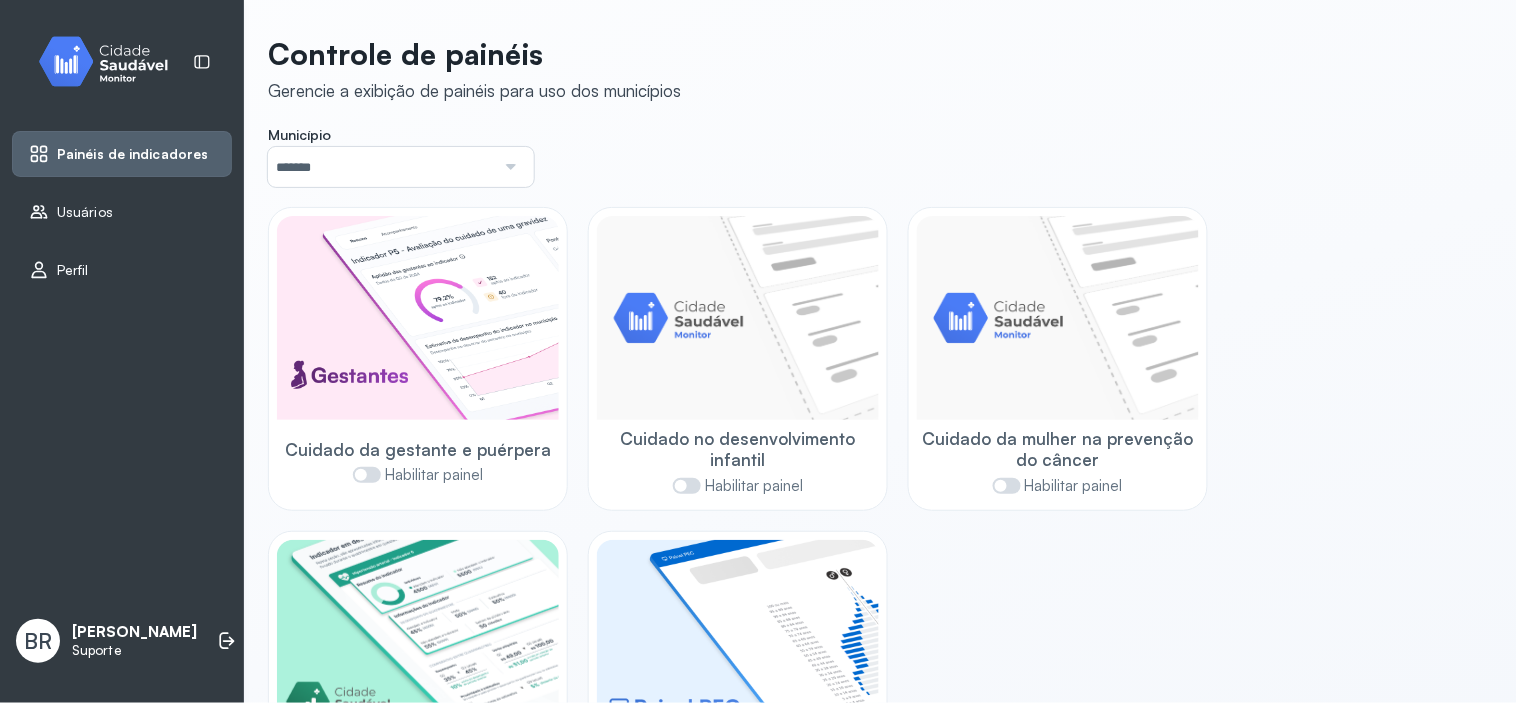 click on "*******" at bounding box center (381, 167) 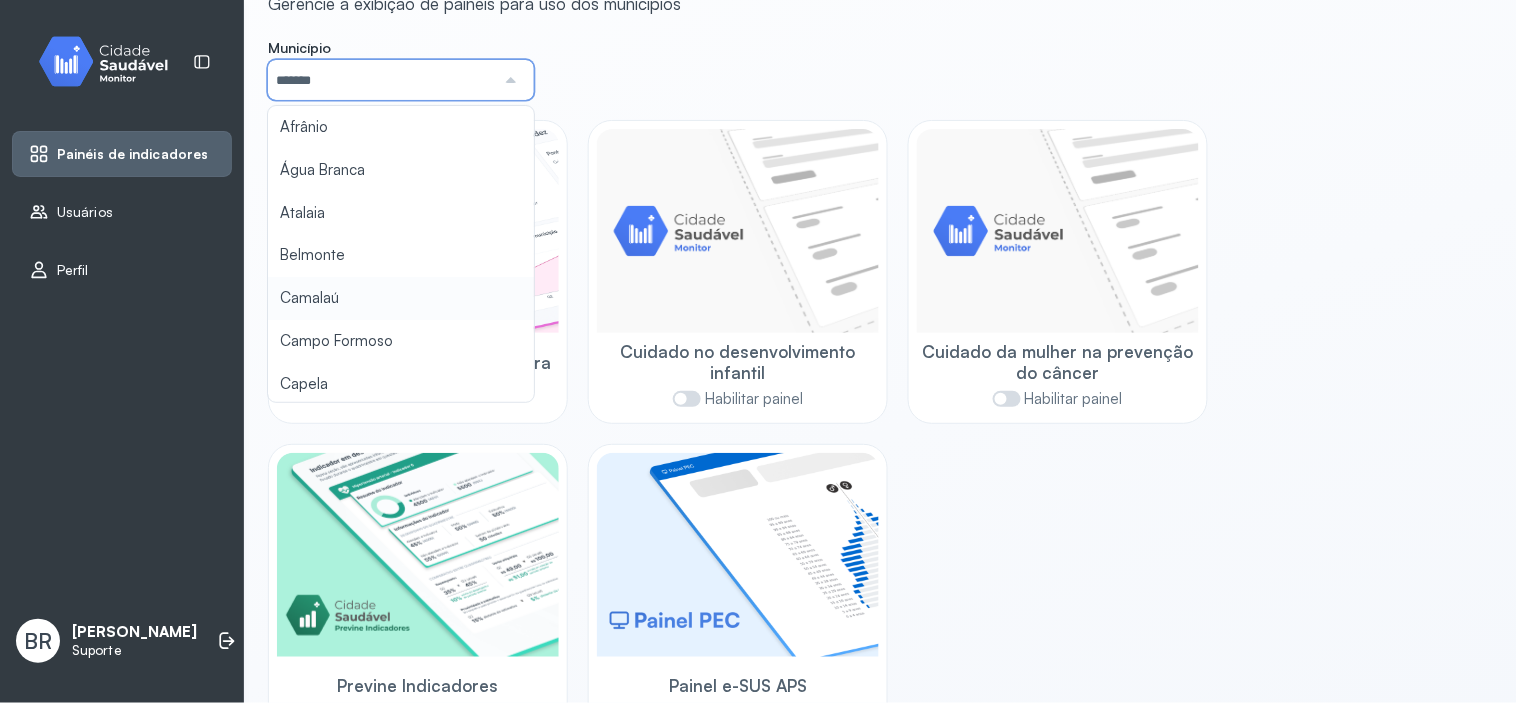 scroll, scrollTop: 153, scrollLeft: 0, axis: vertical 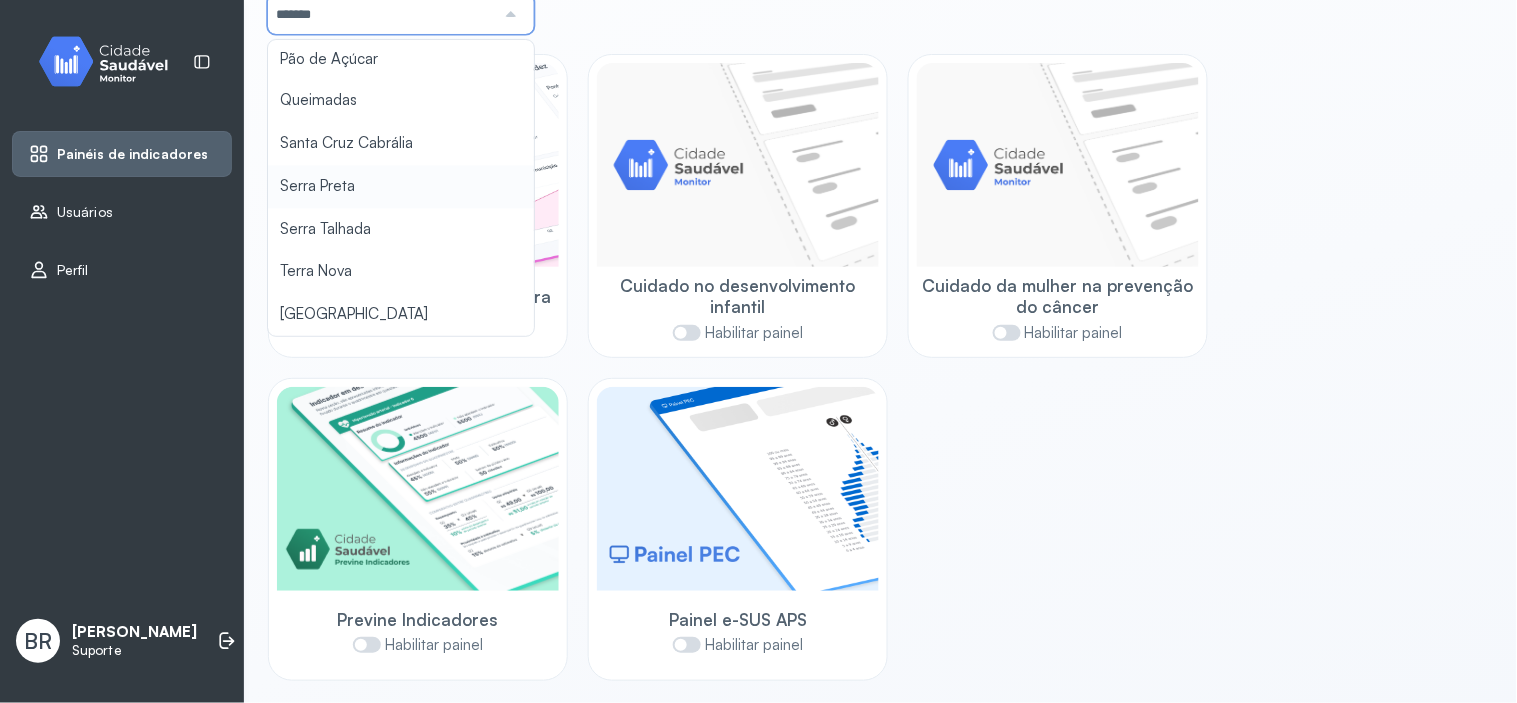 type on "**********" 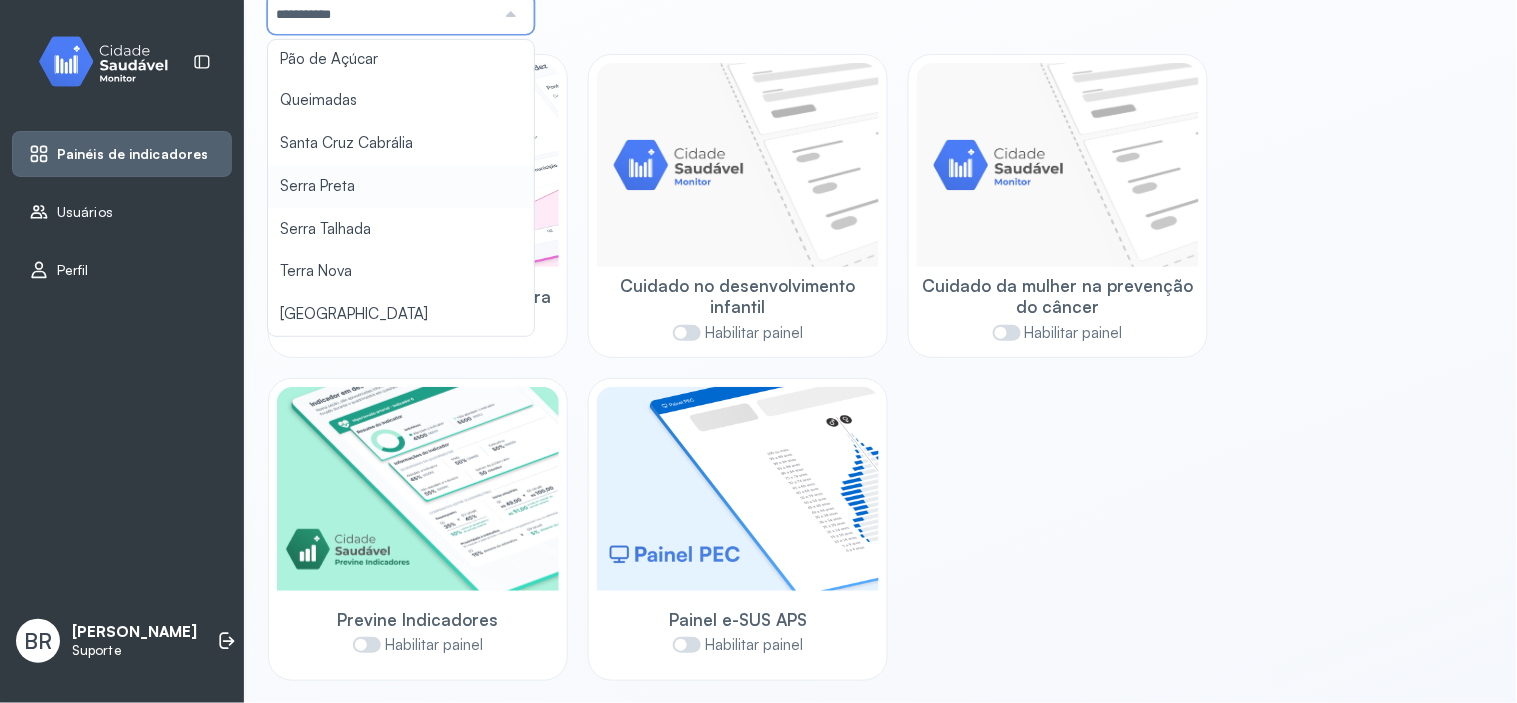 click on "**********" at bounding box center [401, 4] 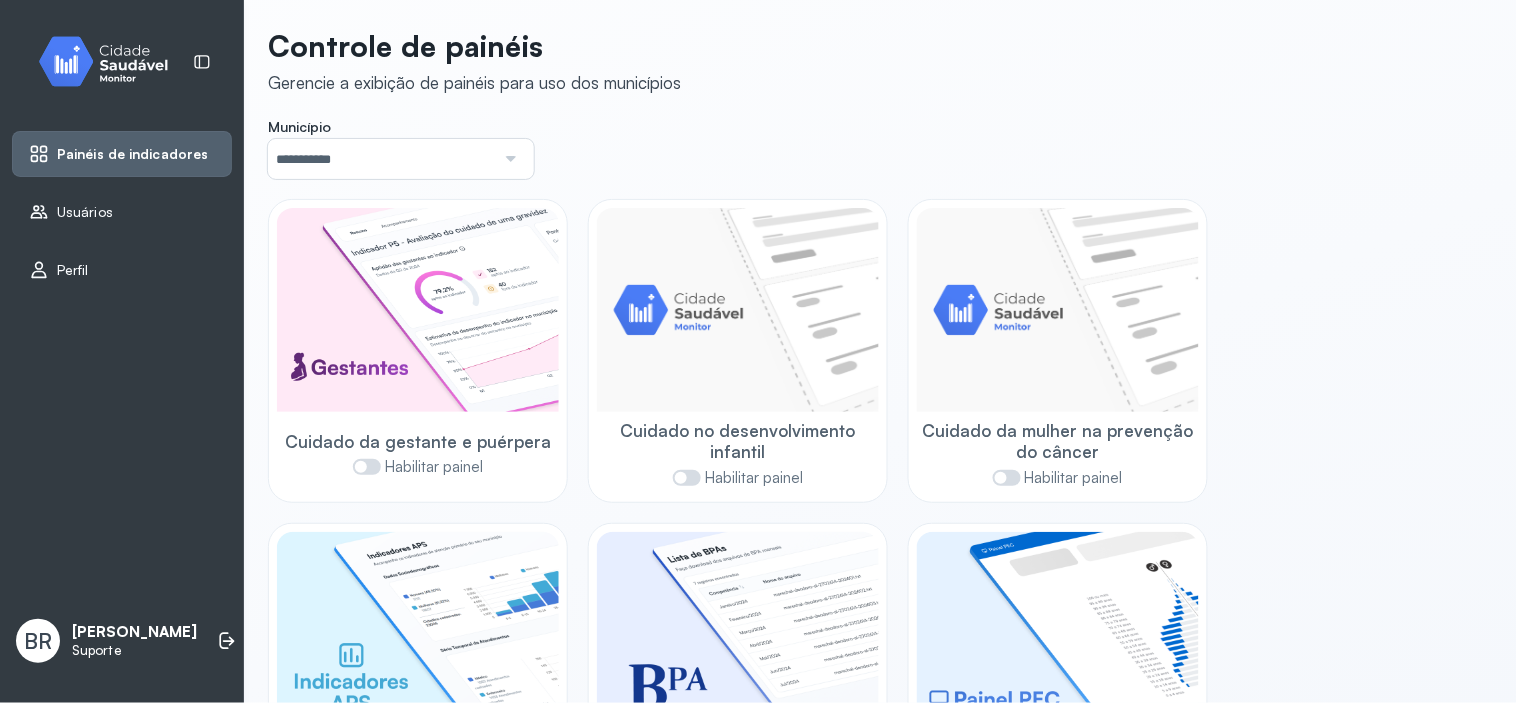 scroll, scrollTop: 0, scrollLeft: 0, axis: both 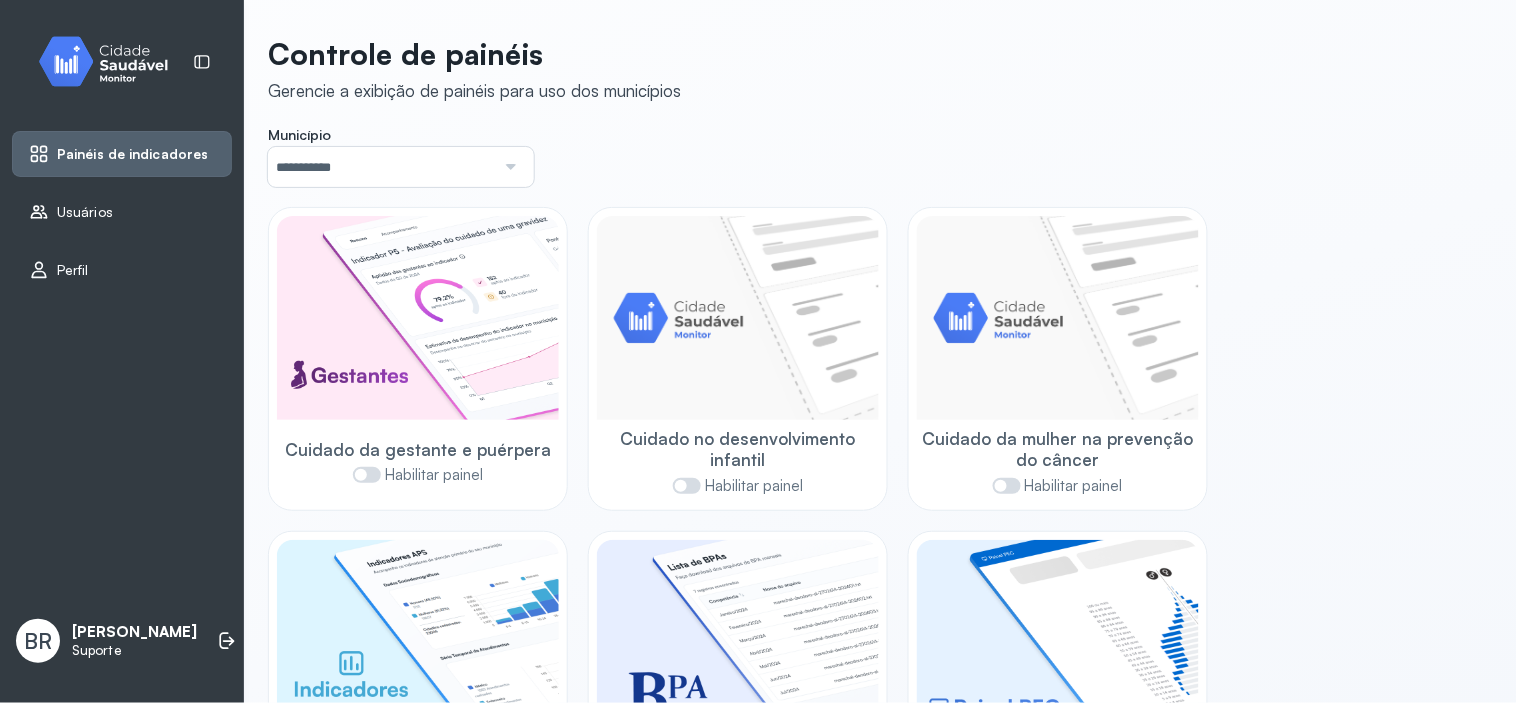 click on "Usuários" at bounding box center [85, 212] 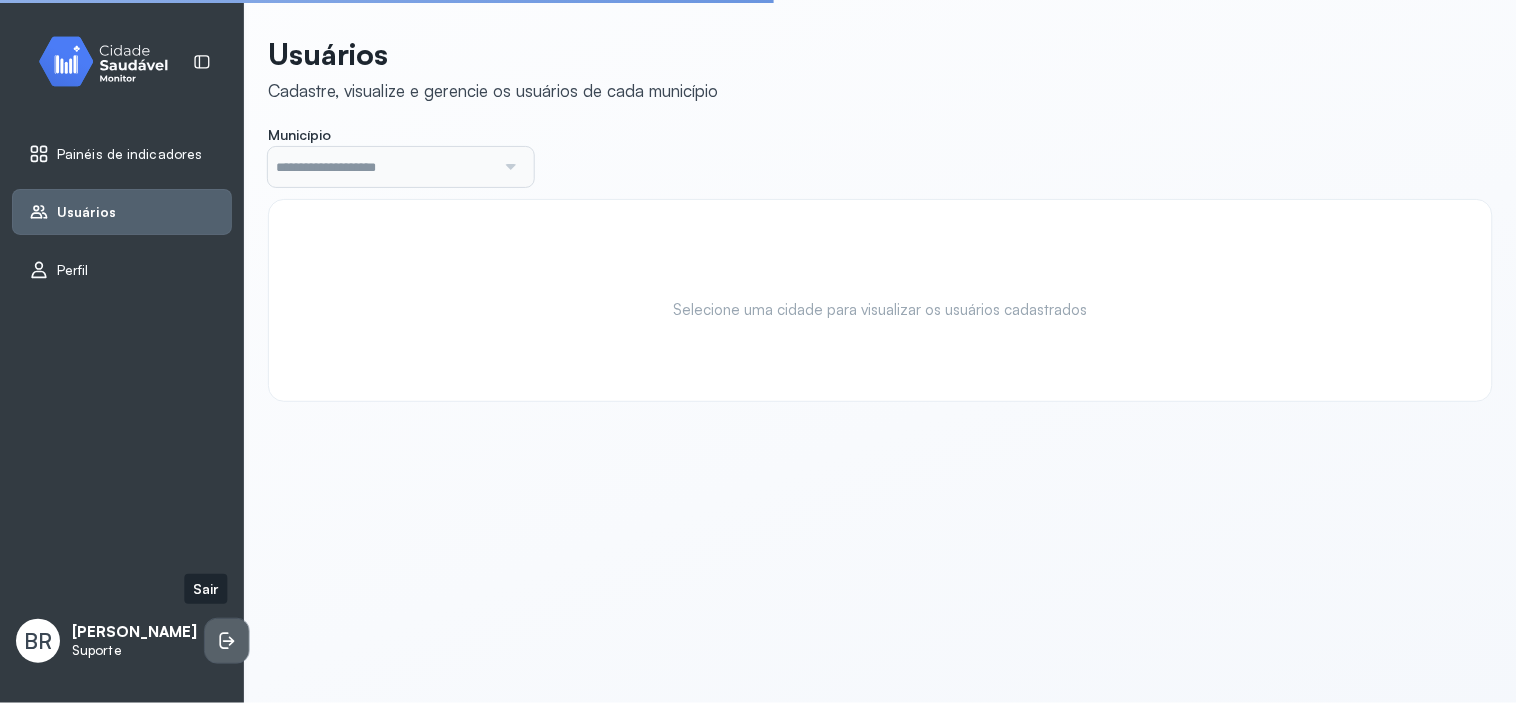click at bounding box center (227, 641) 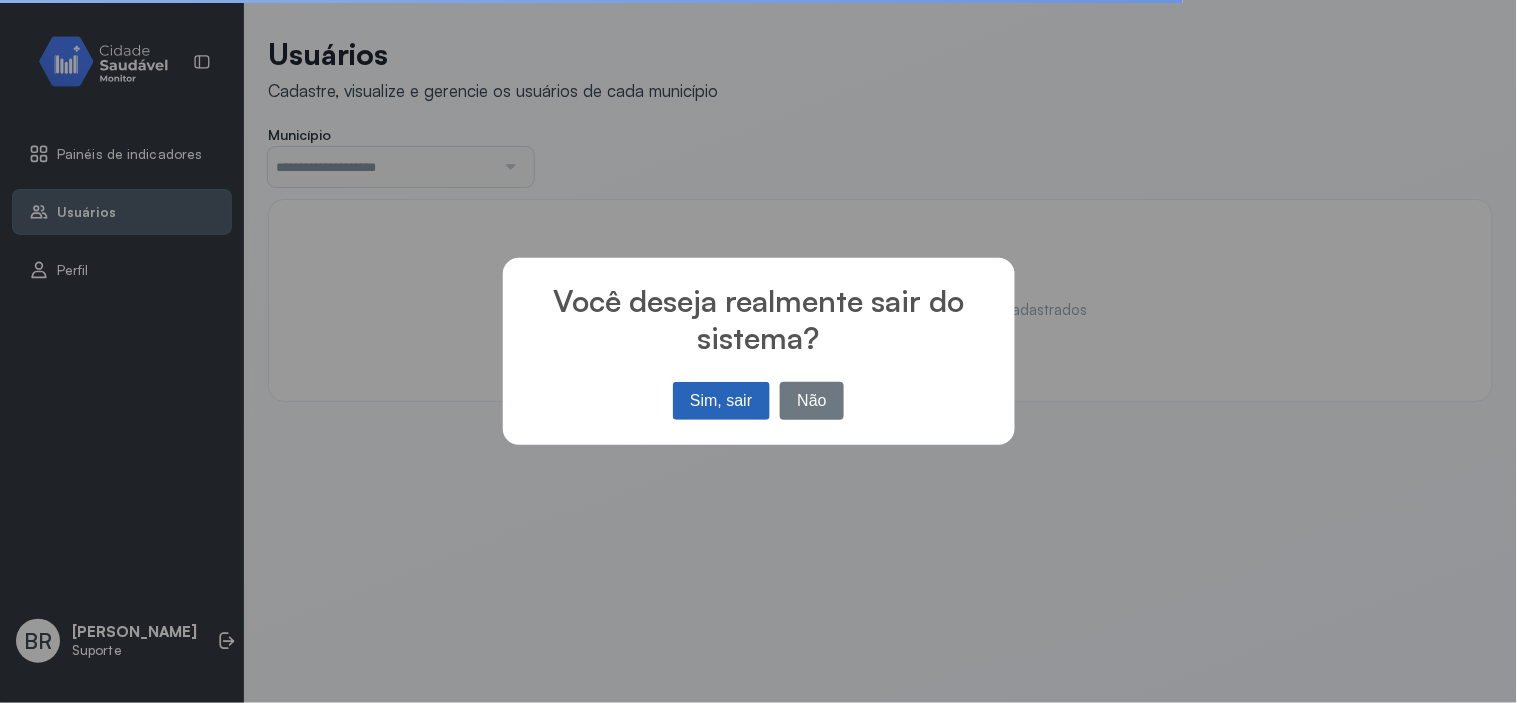 click on "Sim, sair" at bounding box center [721, 401] 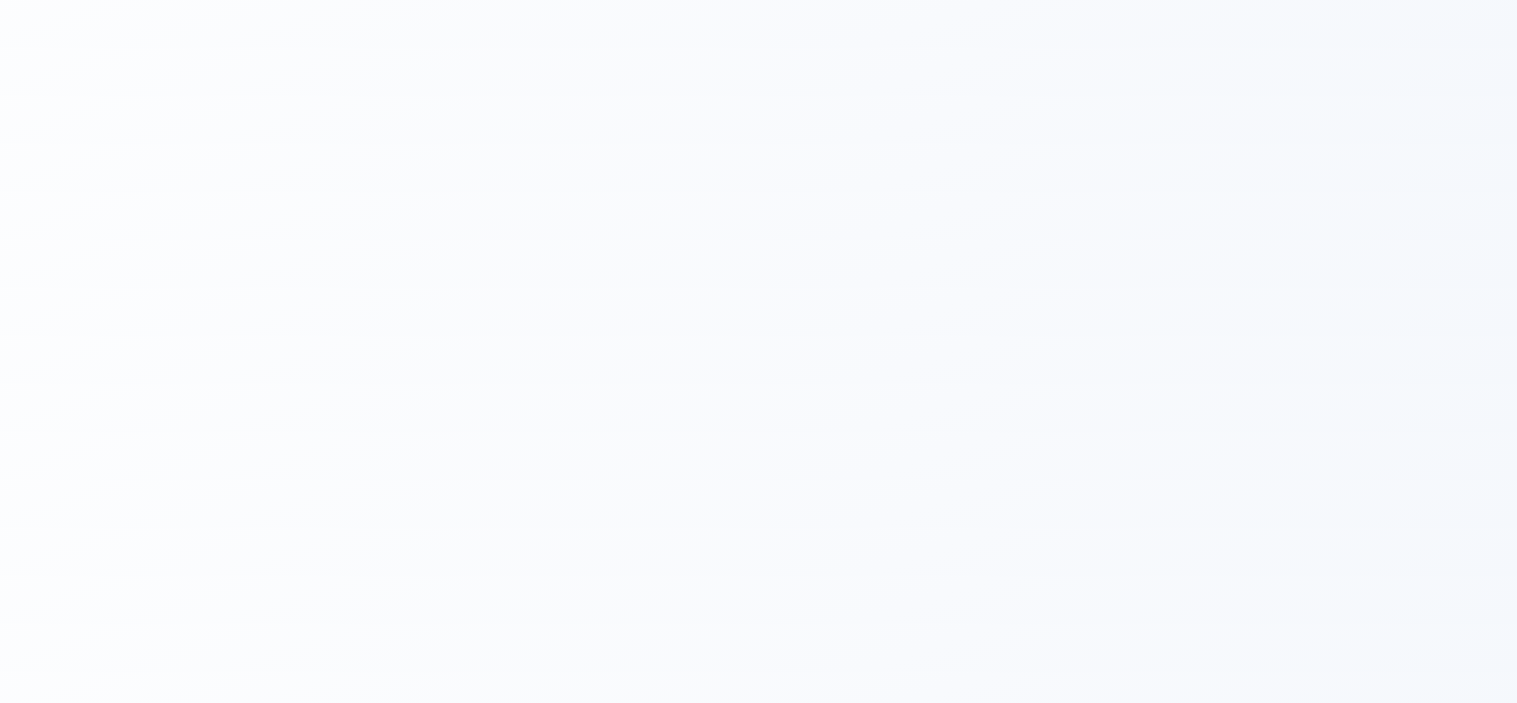 scroll, scrollTop: 0, scrollLeft: 0, axis: both 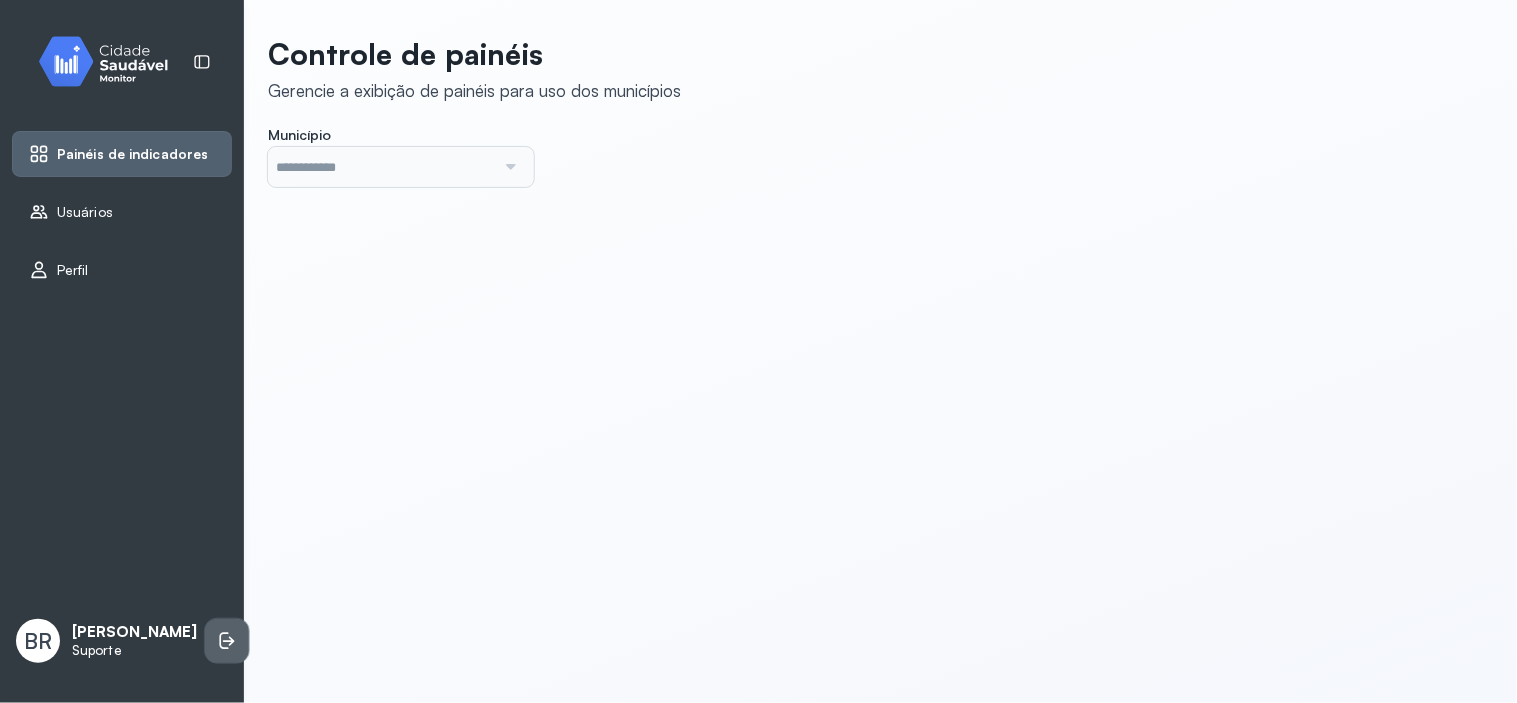 click at bounding box center [227, 641] 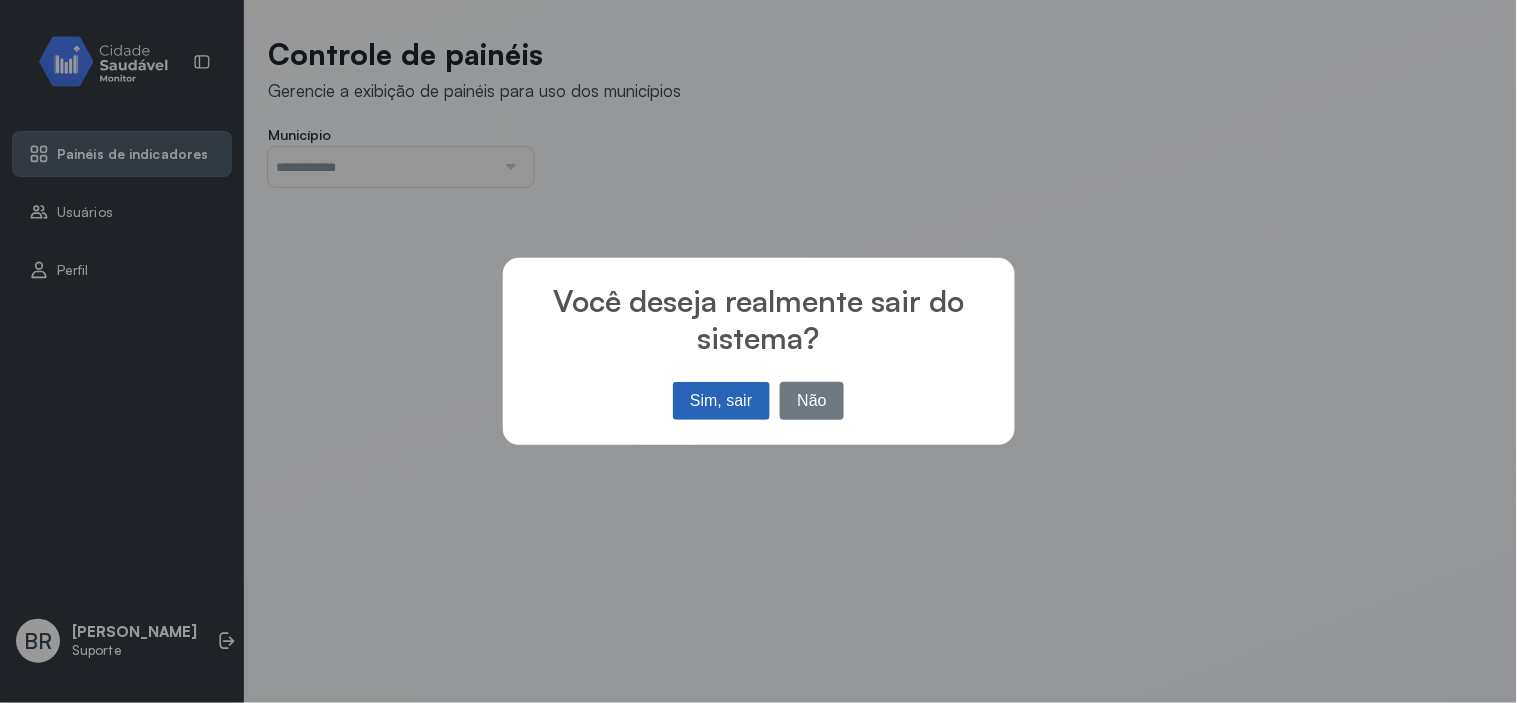 click on "Sim, sair" at bounding box center (721, 401) 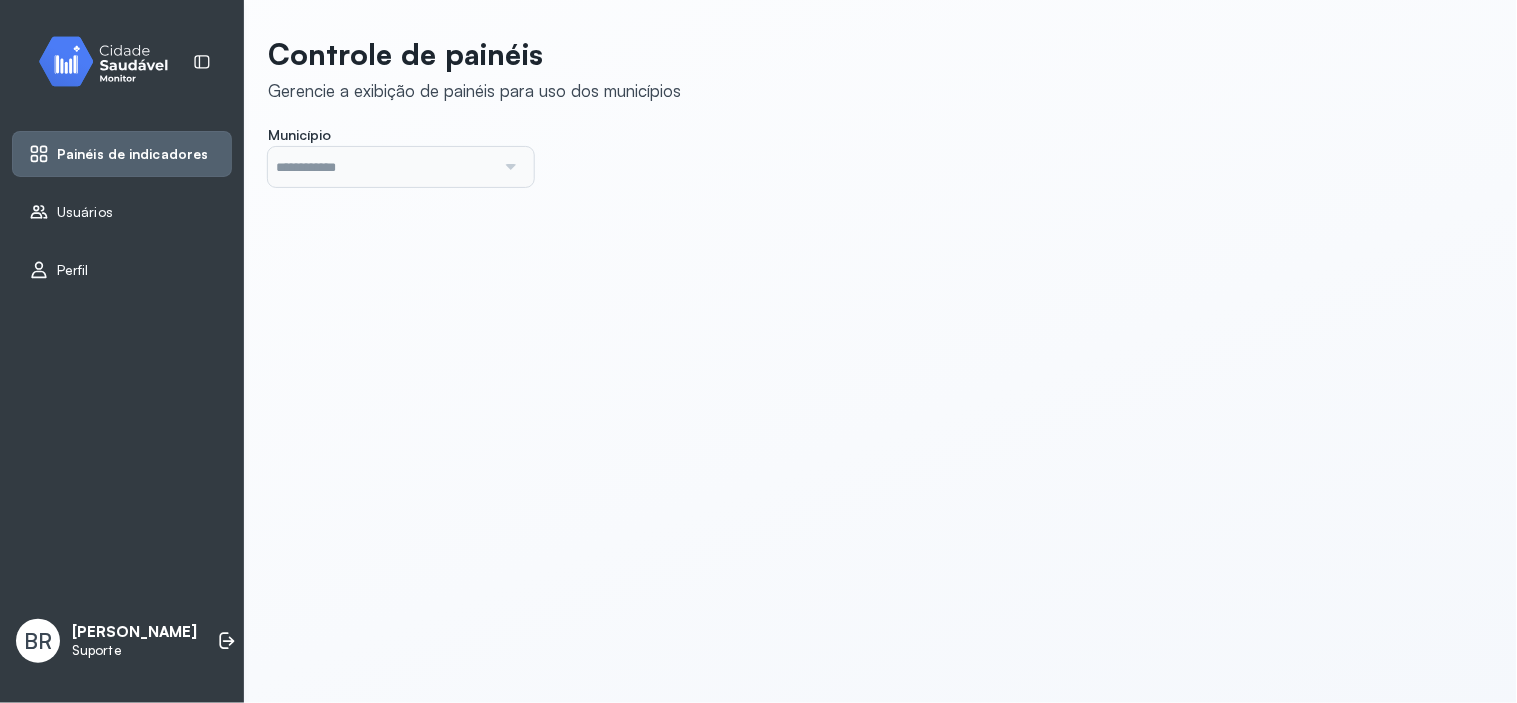 type on "*******" 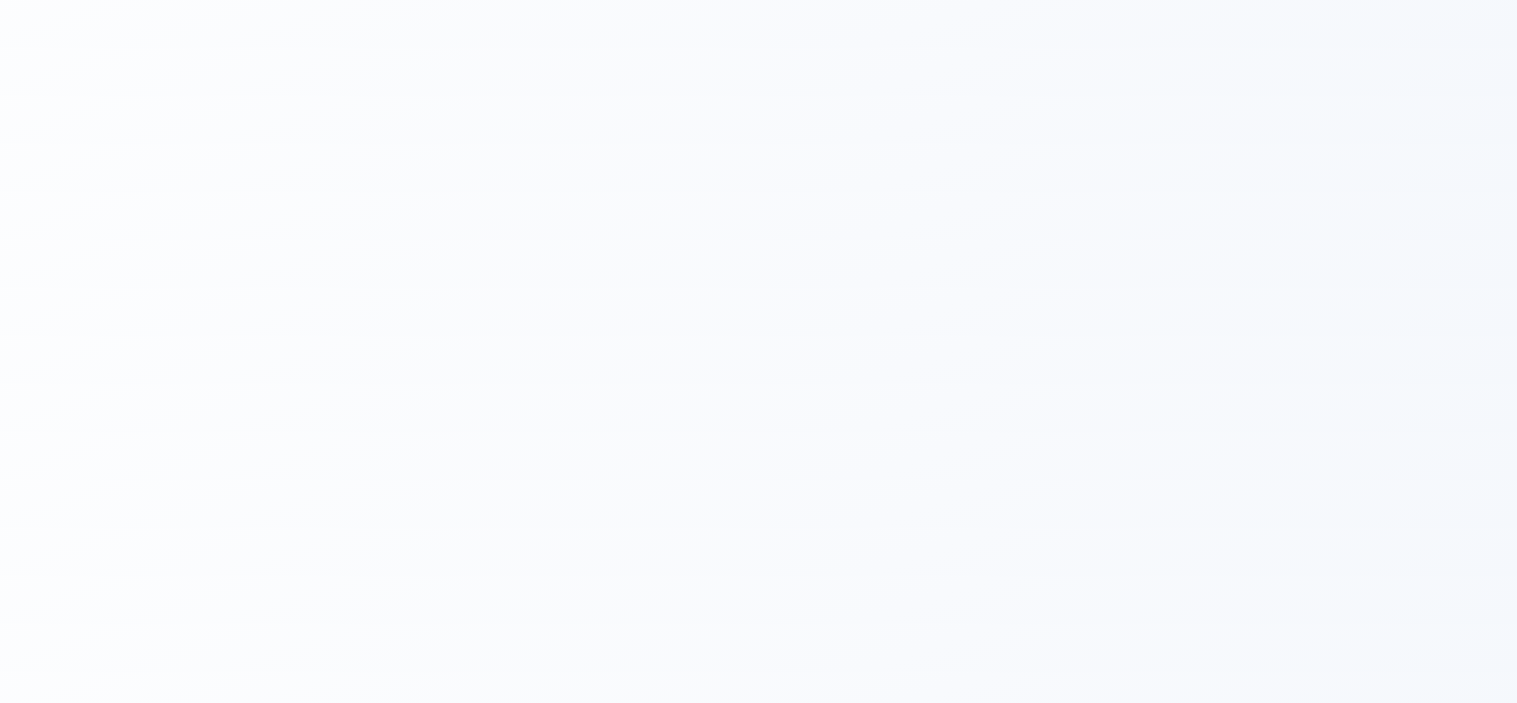 scroll, scrollTop: 0, scrollLeft: 0, axis: both 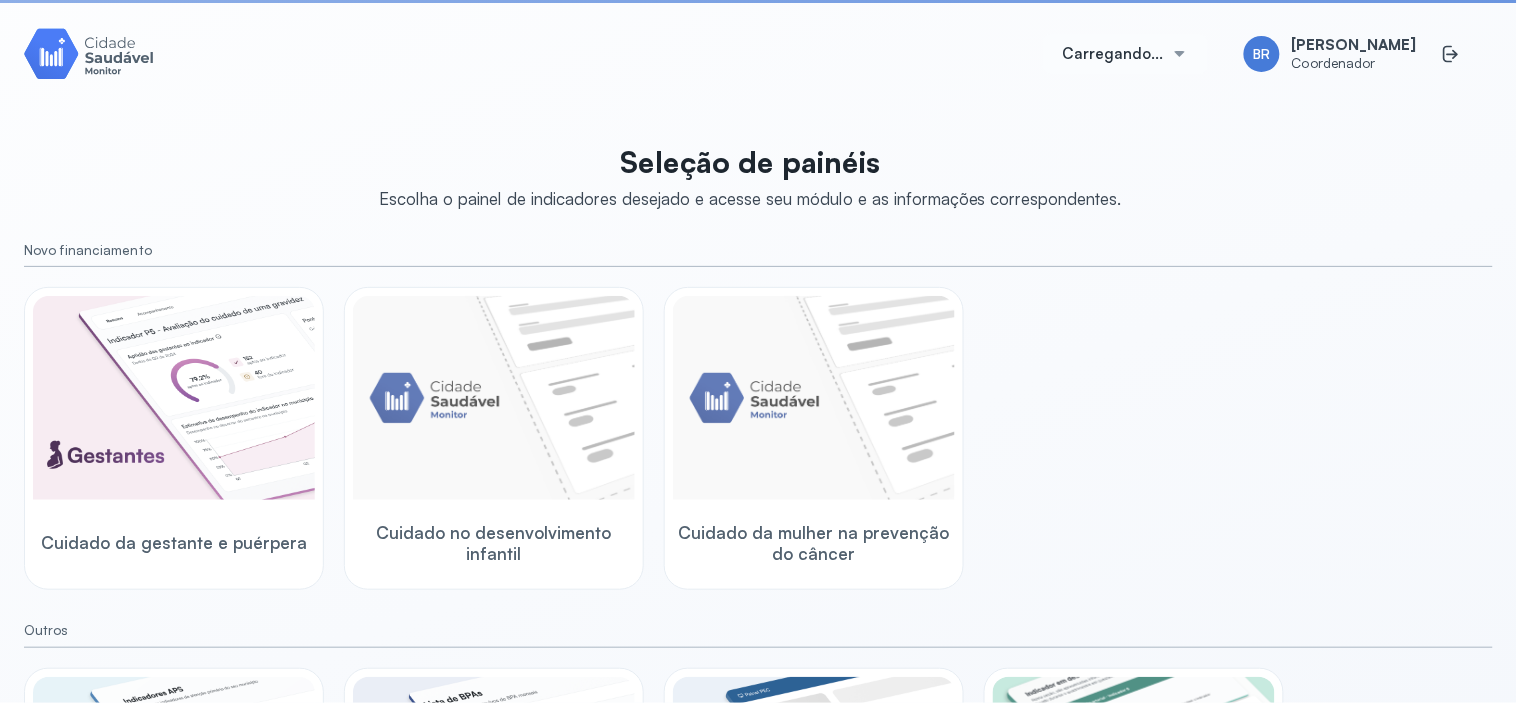 click on "Carregando..." at bounding box center (1113, 54) 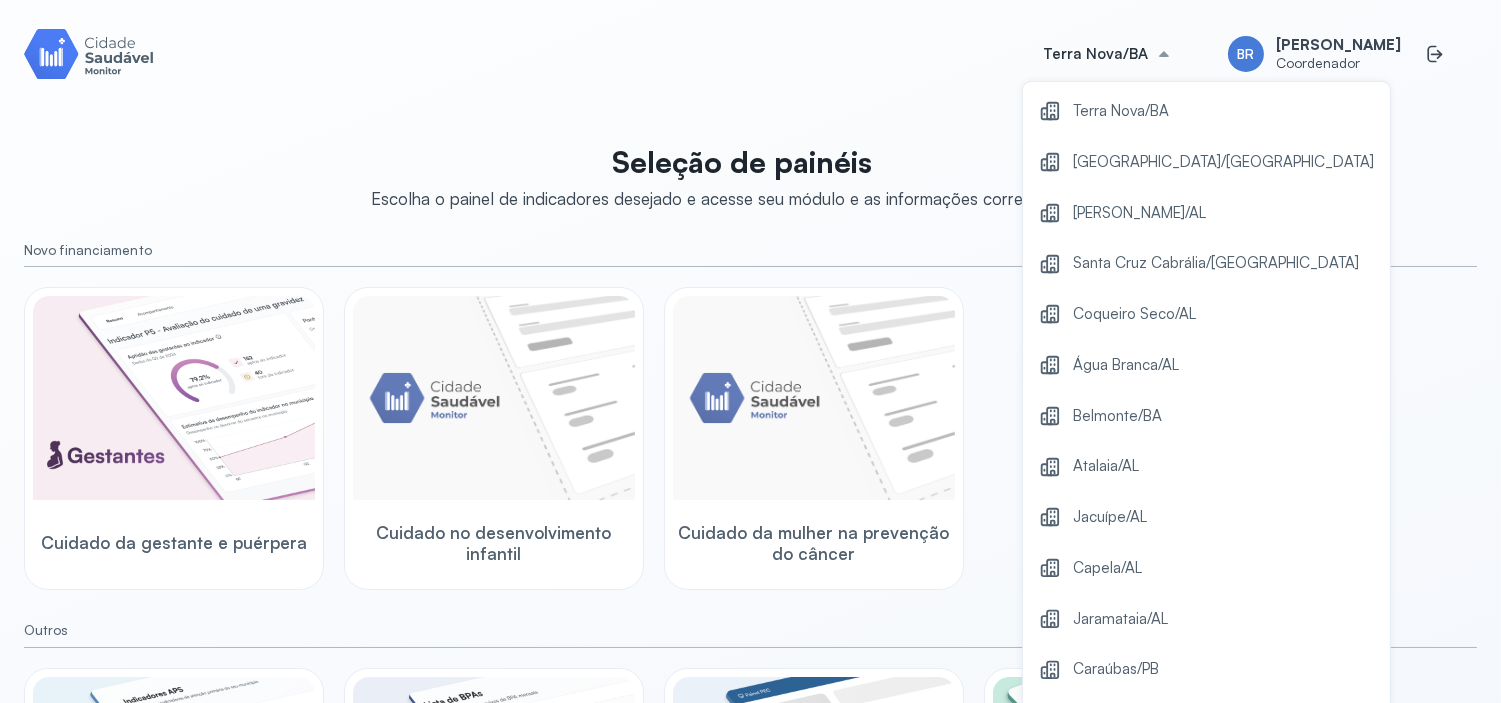click on "Seleção de painéis Escolha o painel de indicadores desejado e acesse seu módulo e as informações correspondentes. Novo financiamento Cuidado da gestante e puérpera Cuidado no desenvolvimento infantil Cuidado da mulher na prevenção do câncer Outros Indicadores APS BPA Painel e-SUS APS Previne Indicadores Acompanhamento Territorial" at bounding box center [750, 713] 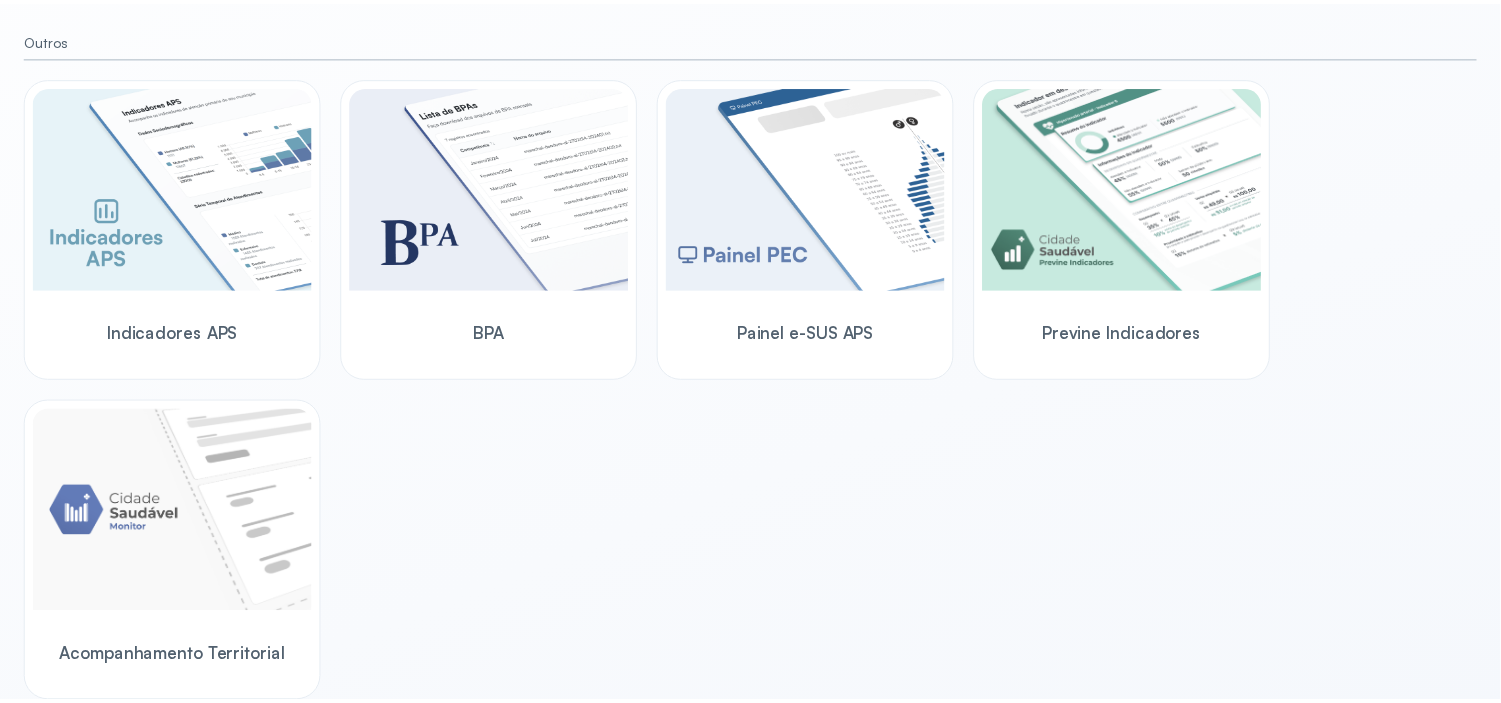 scroll, scrollTop: 0, scrollLeft: 0, axis: both 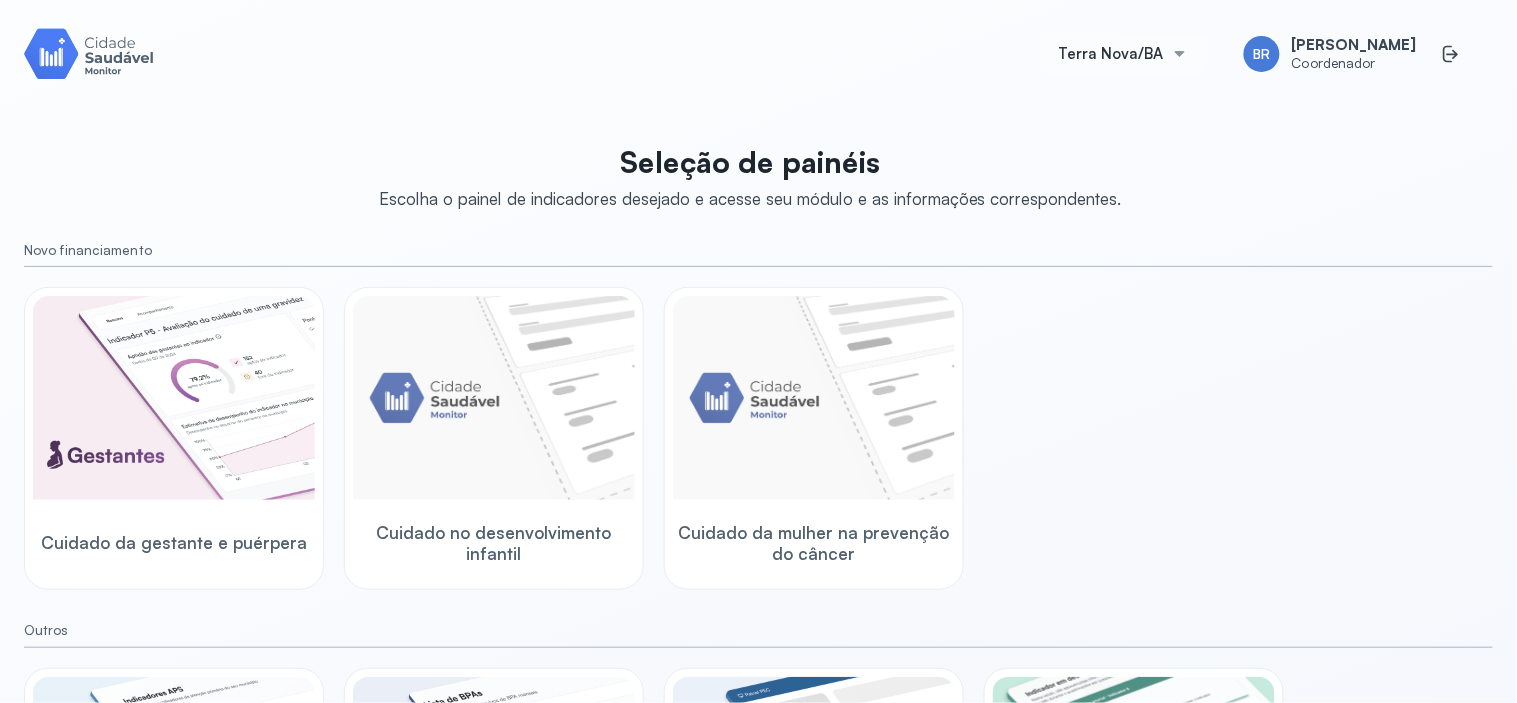 click on "Terra Nova/BA" at bounding box center [1111, 54] 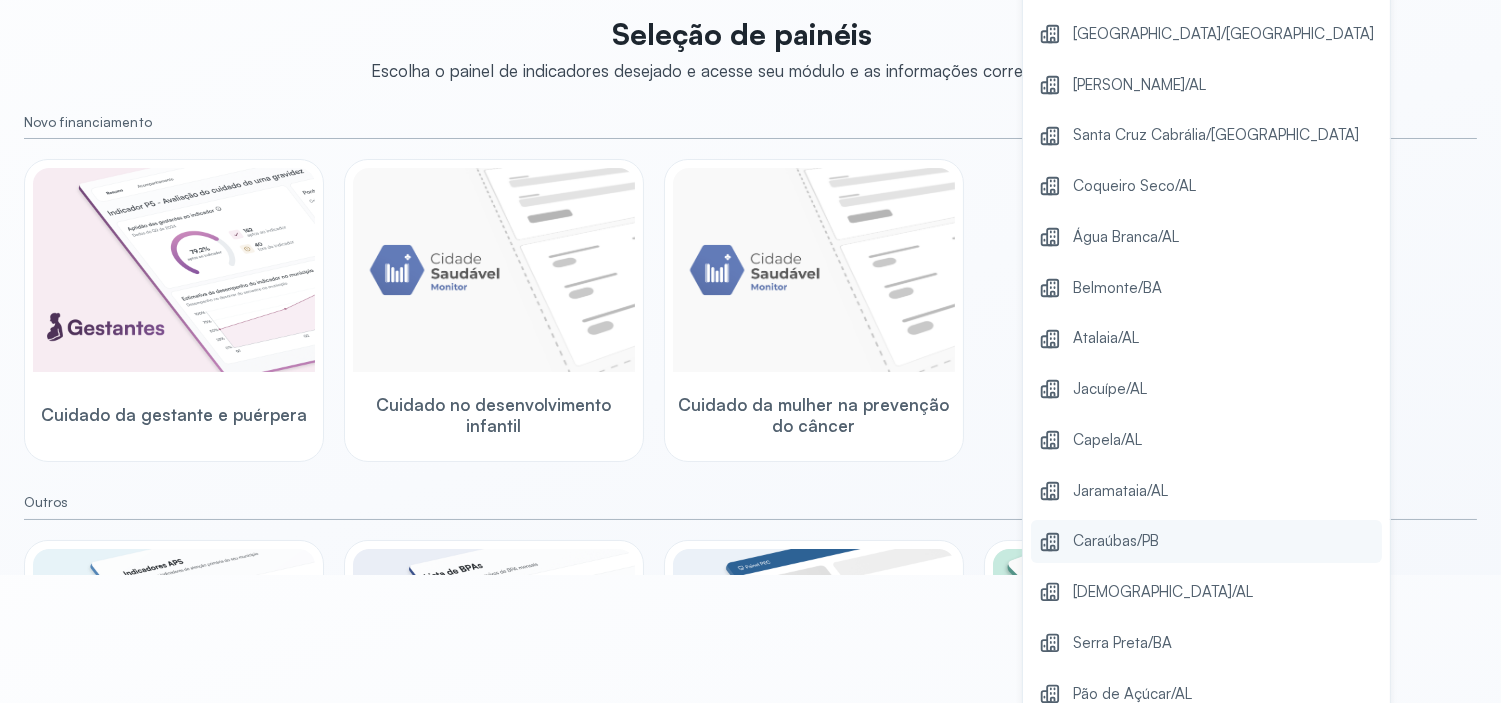 scroll, scrollTop: 298, scrollLeft: 0, axis: vertical 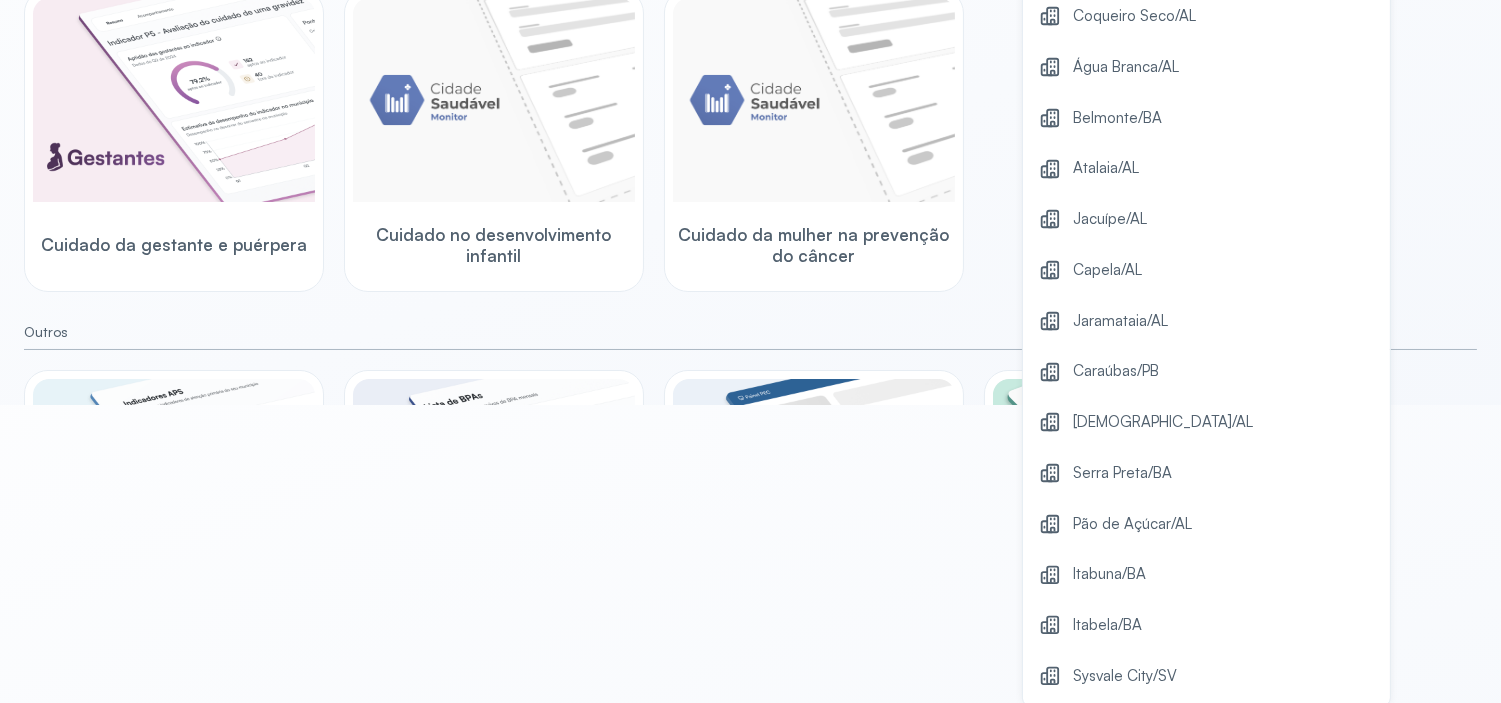 click on "Serra Preta/BA" at bounding box center (1122, 473) 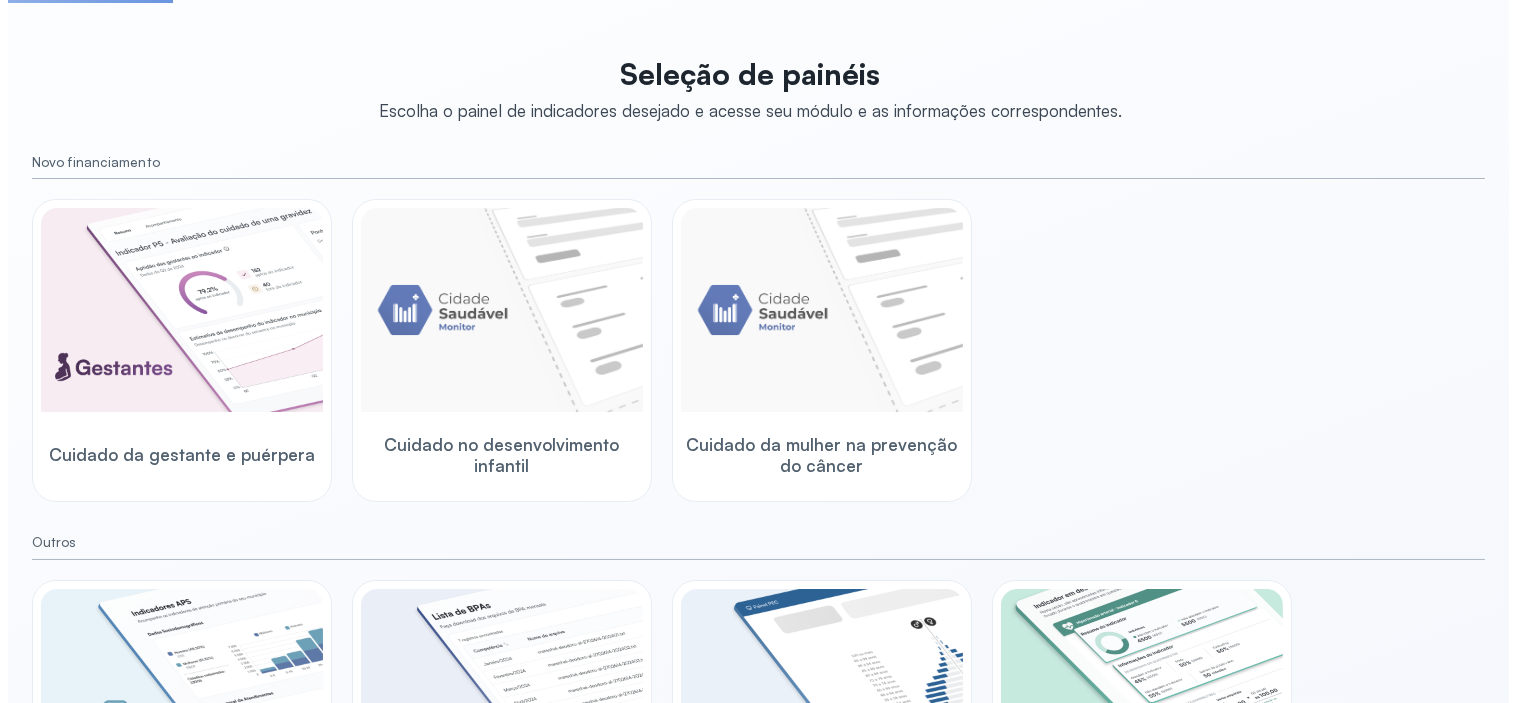scroll, scrollTop: 0, scrollLeft: 0, axis: both 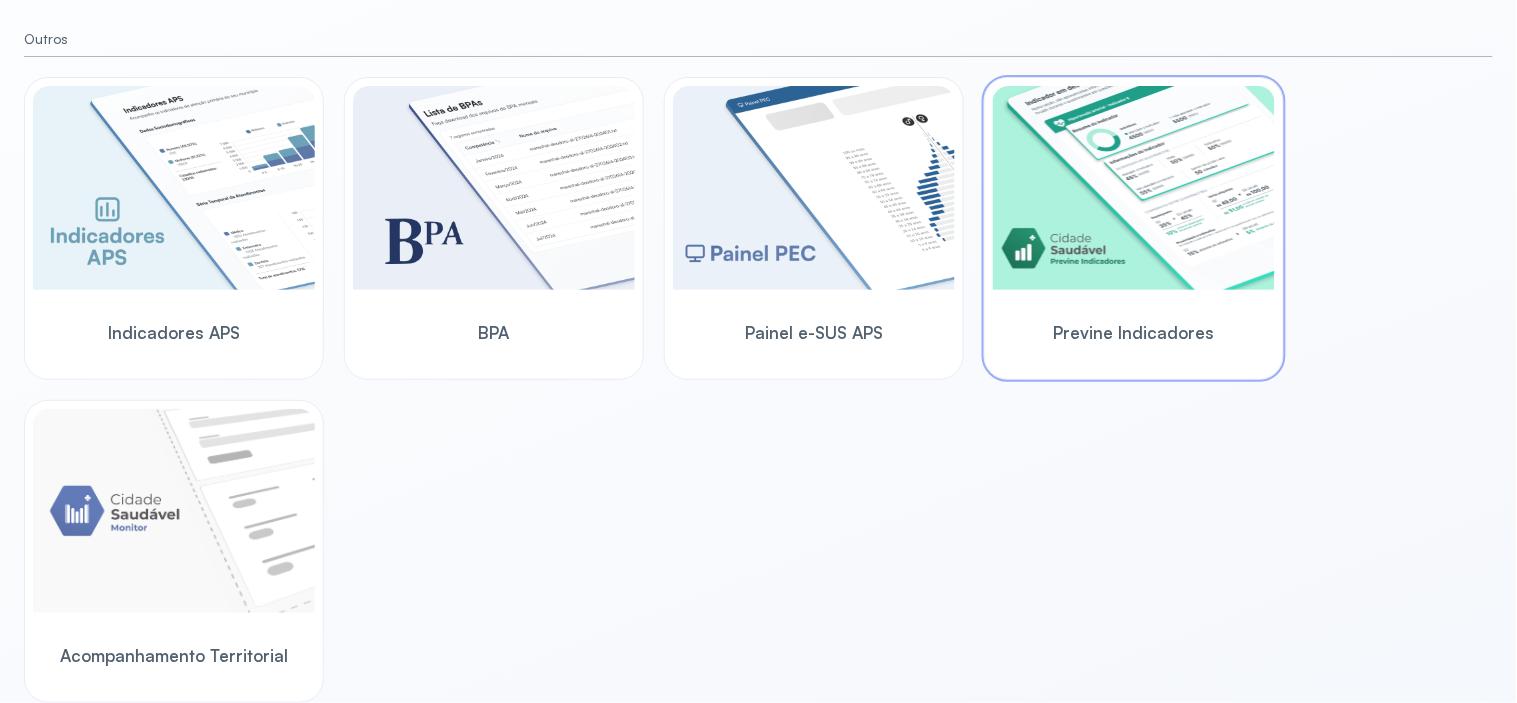 click at bounding box center [1134, 188] 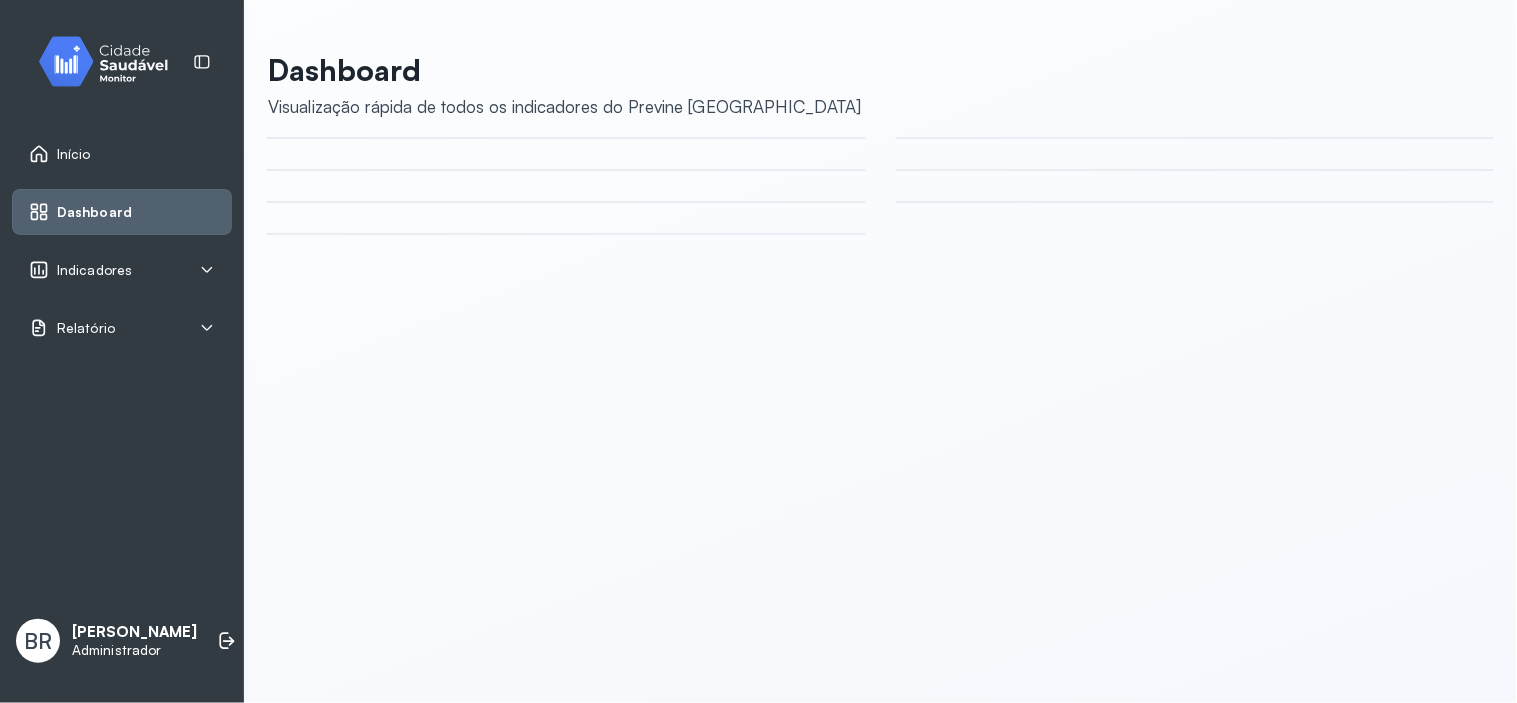 scroll, scrollTop: 0, scrollLeft: 0, axis: both 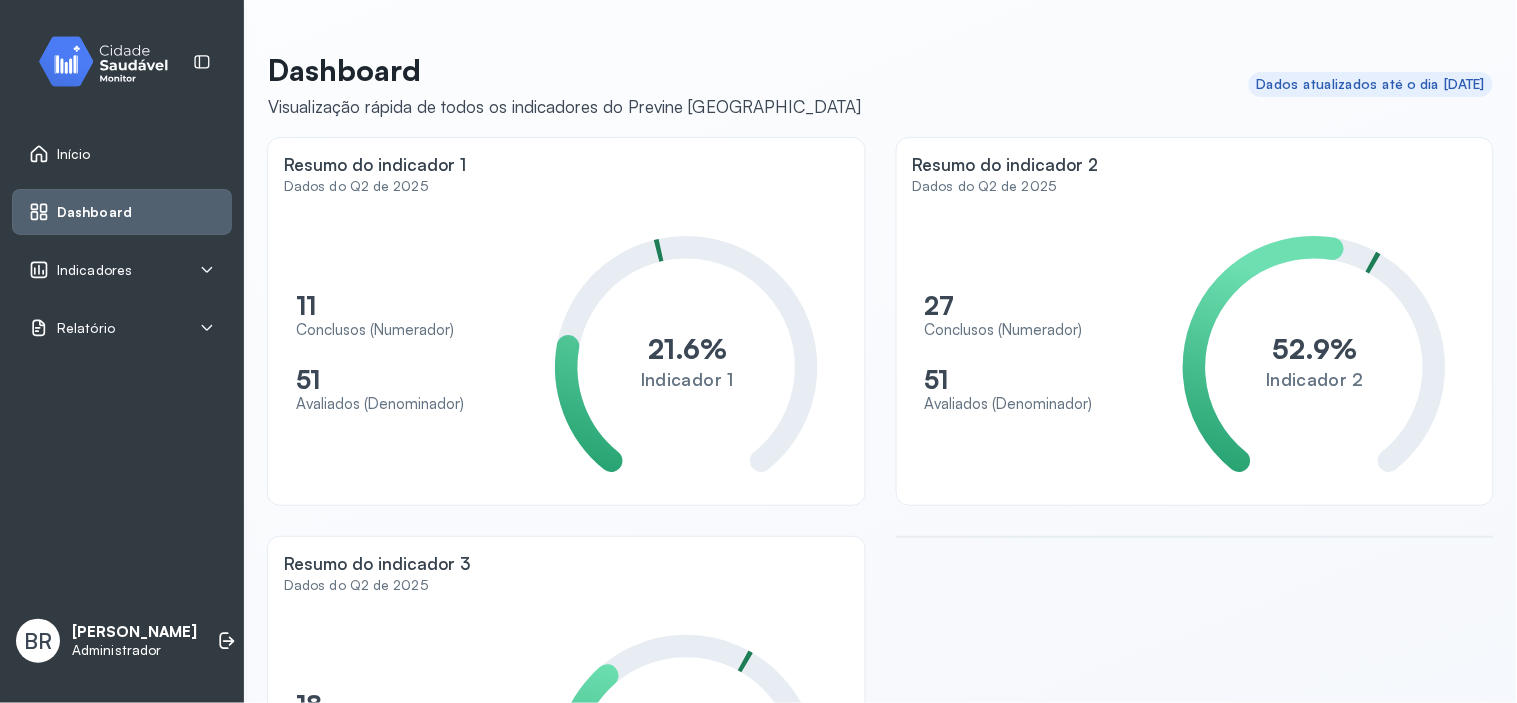 click on "Início" at bounding box center [122, 154] 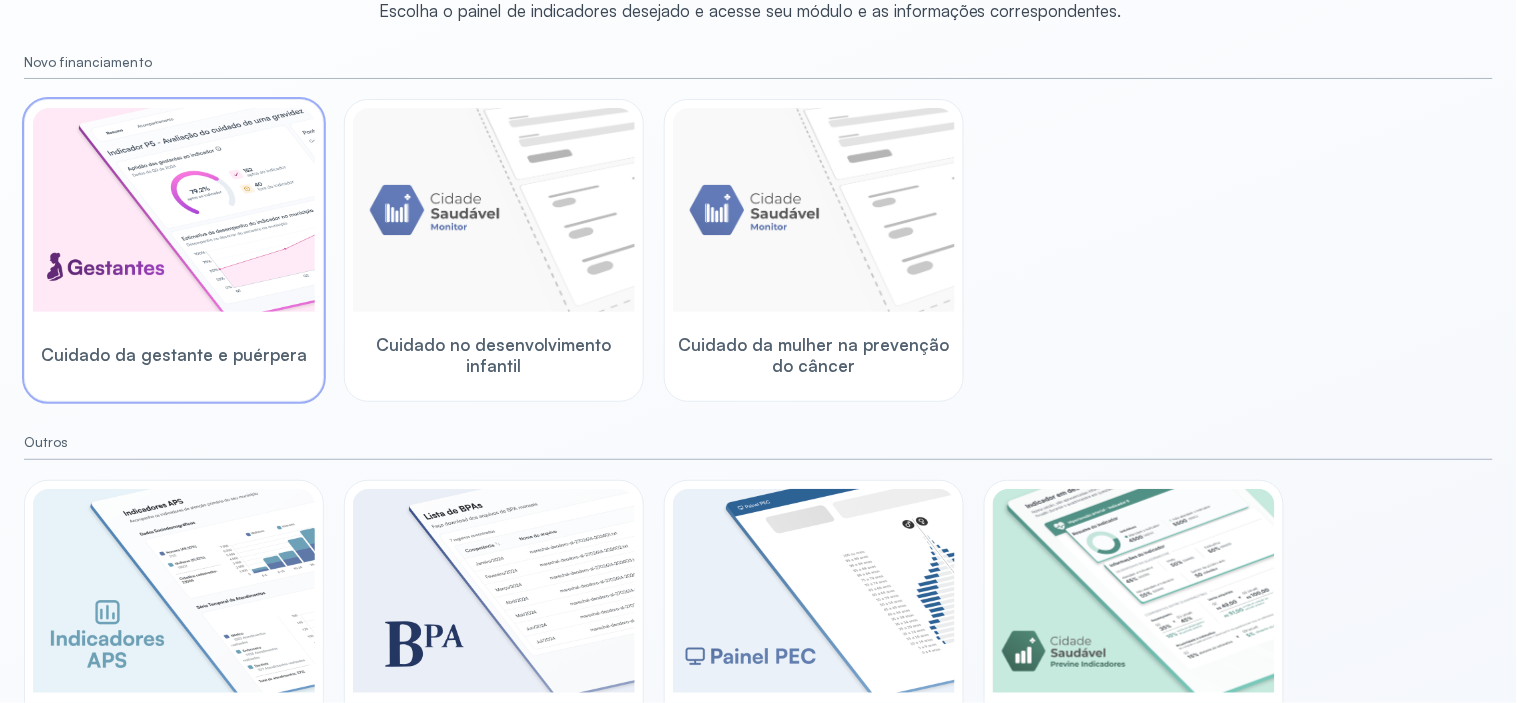 scroll, scrollTop: 222, scrollLeft: 0, axis: vertical 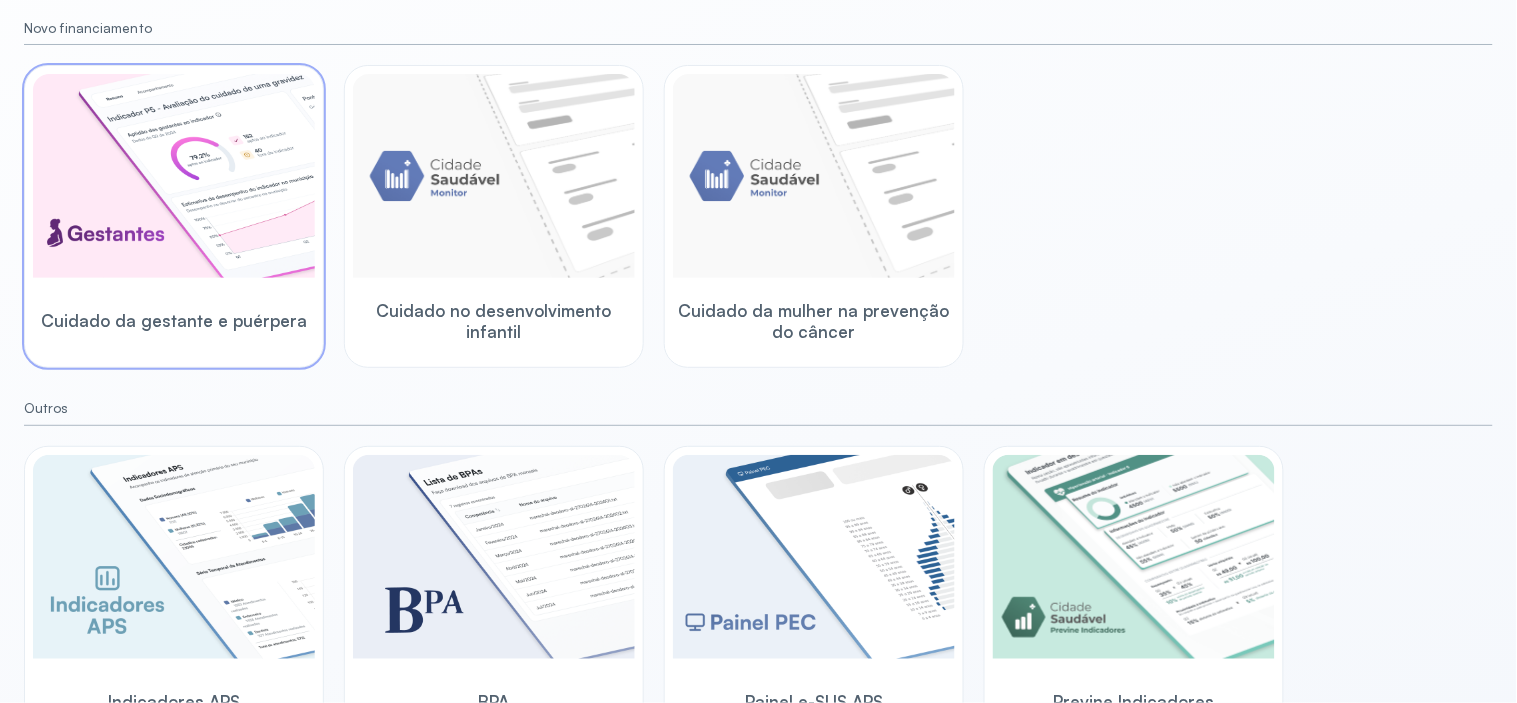 click at bounding box center (174, 176) 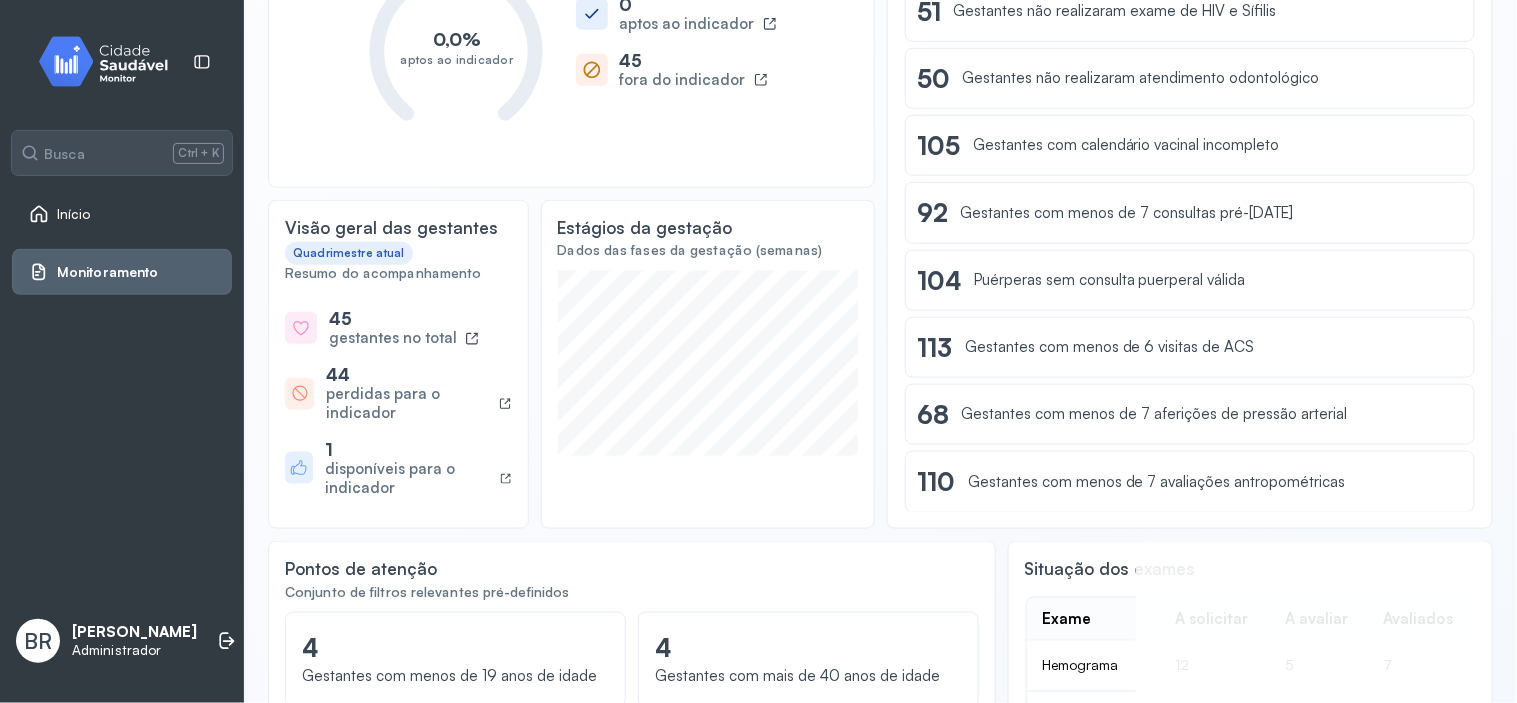 click on "Início" at bounding box center (74, 214) 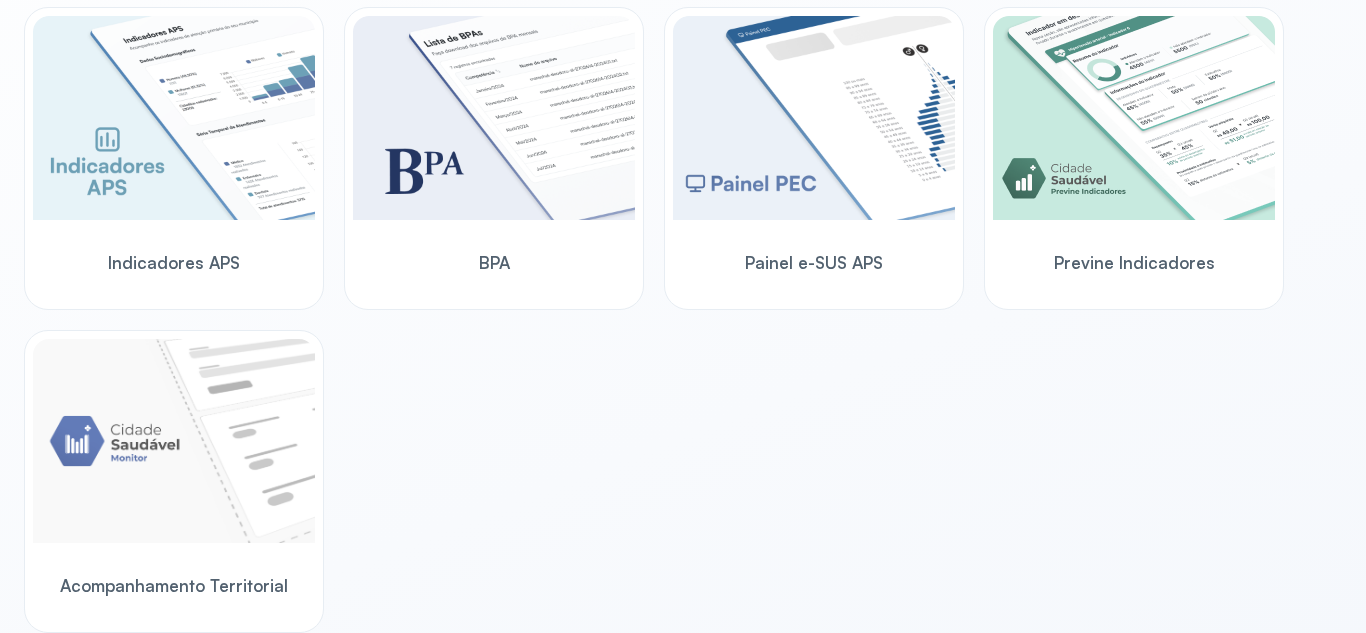 scroll, scrollTop: 0, scrollLeft: 0, axis: both 